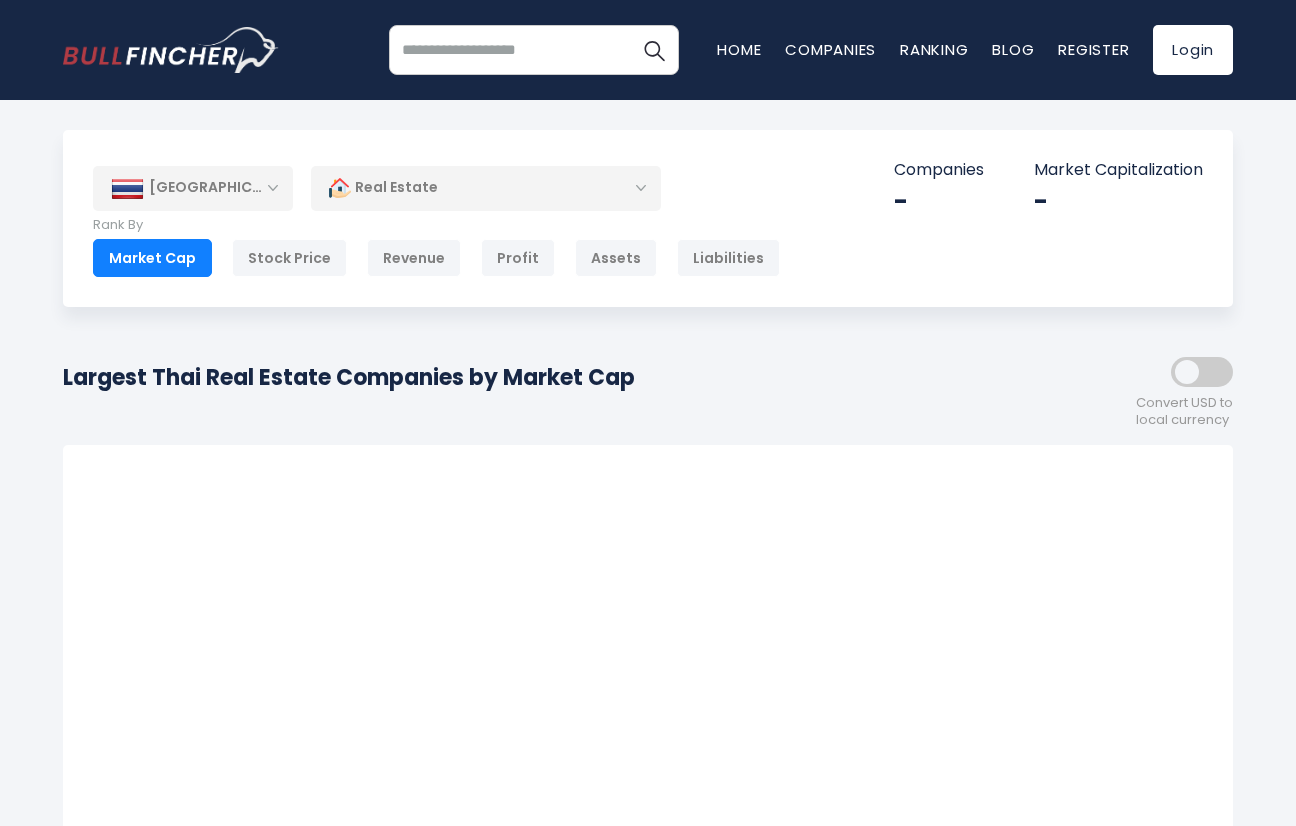 scroll, scrollTop: 0, scrollLeft: 0, axis: both 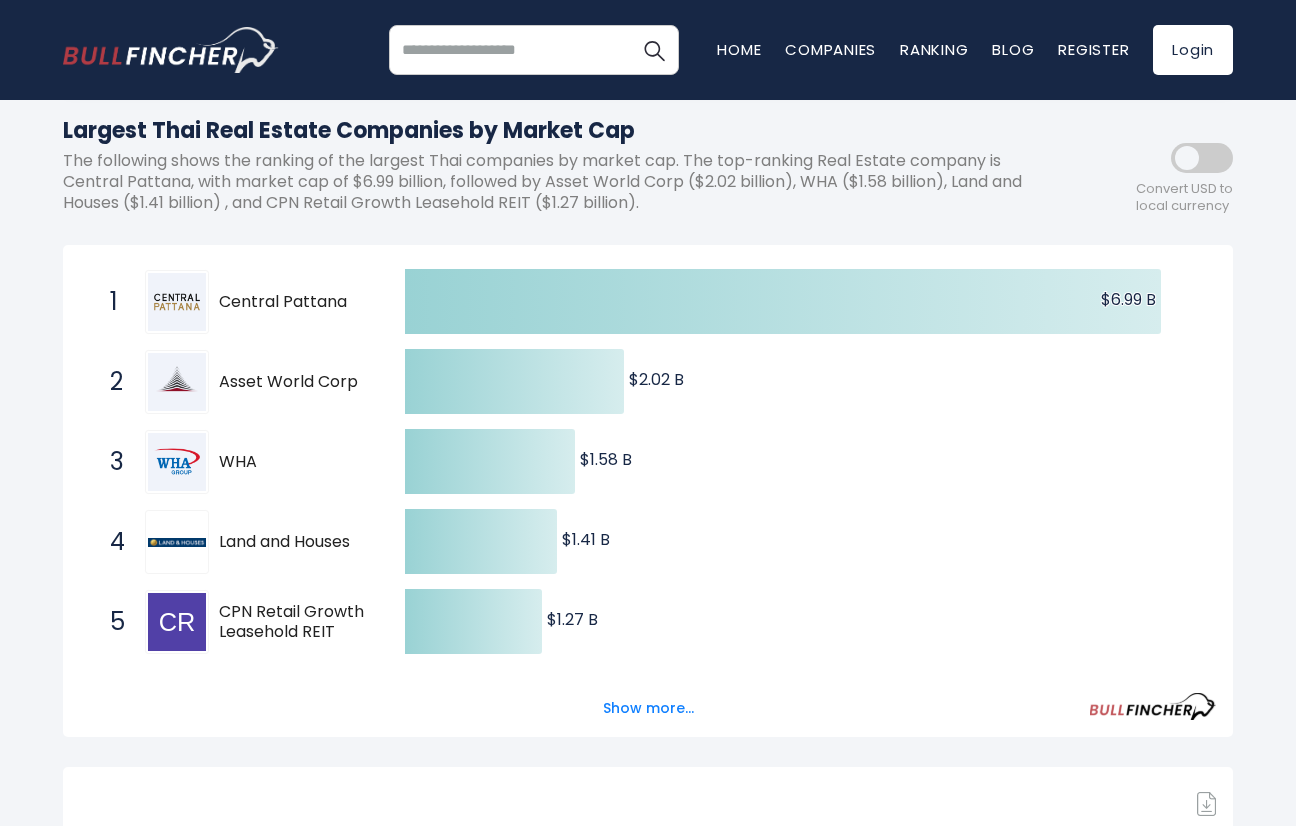 click on "[GEOGRAPHIC_DATA]
Entire World   30,379
[GEOGRAPHIC_DATA]
3,972" at bounding box center [648, 5419] 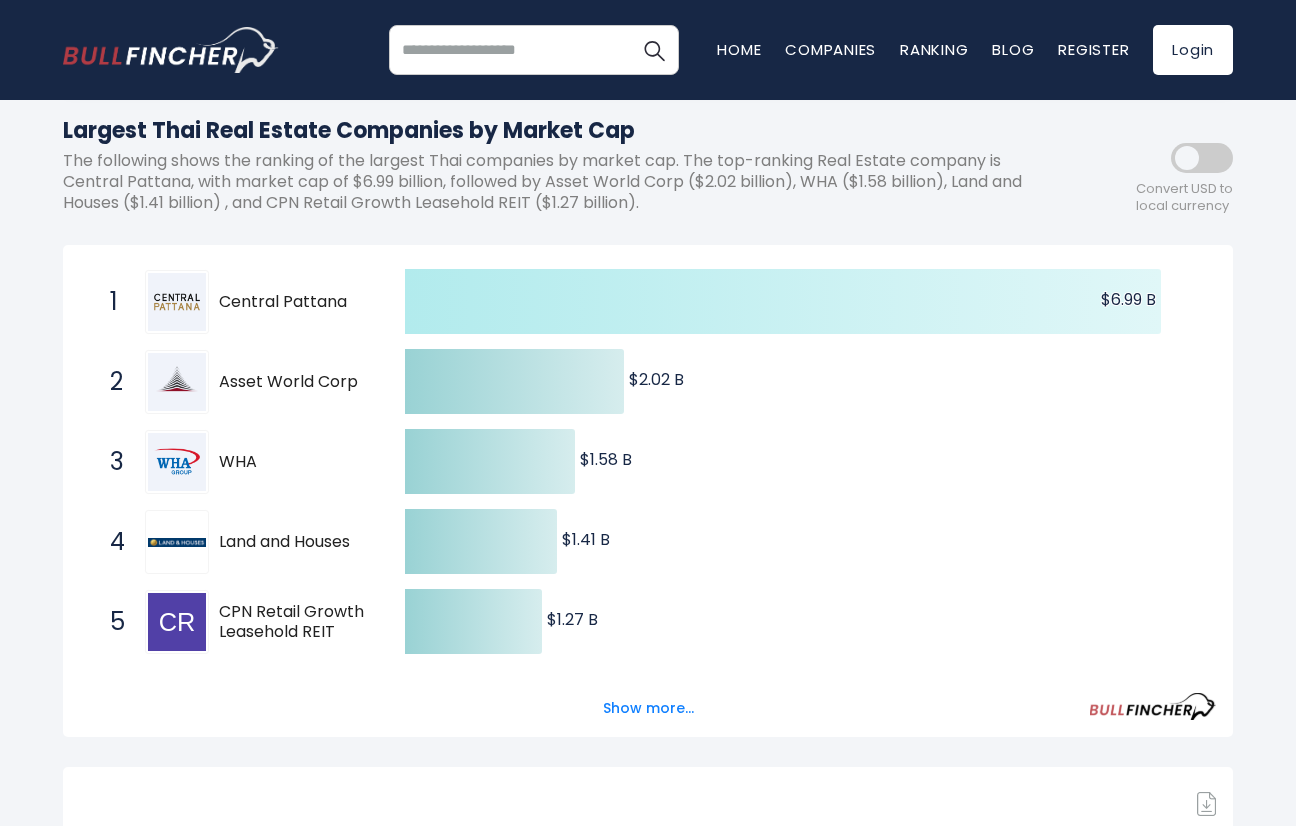 click 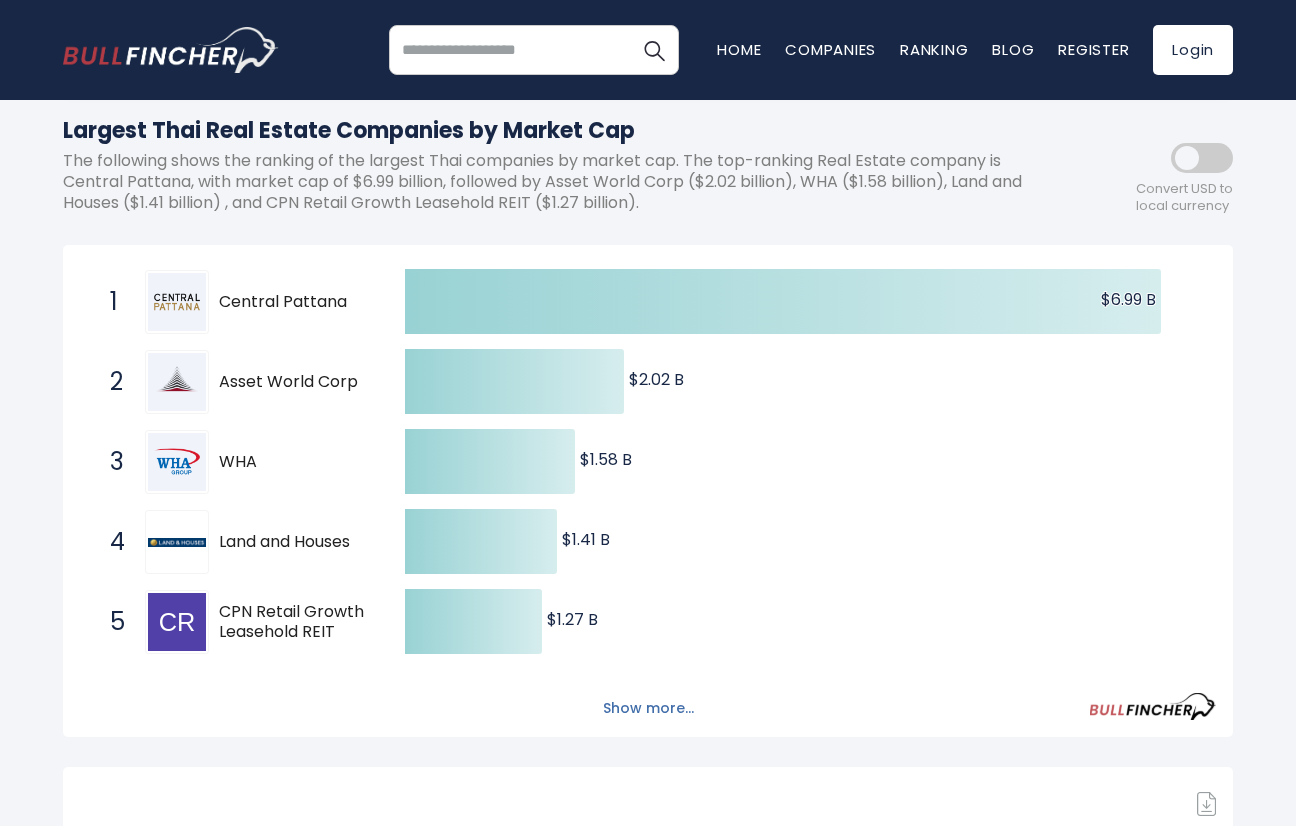 click on "Show more..." at bounding box center (648, 708) 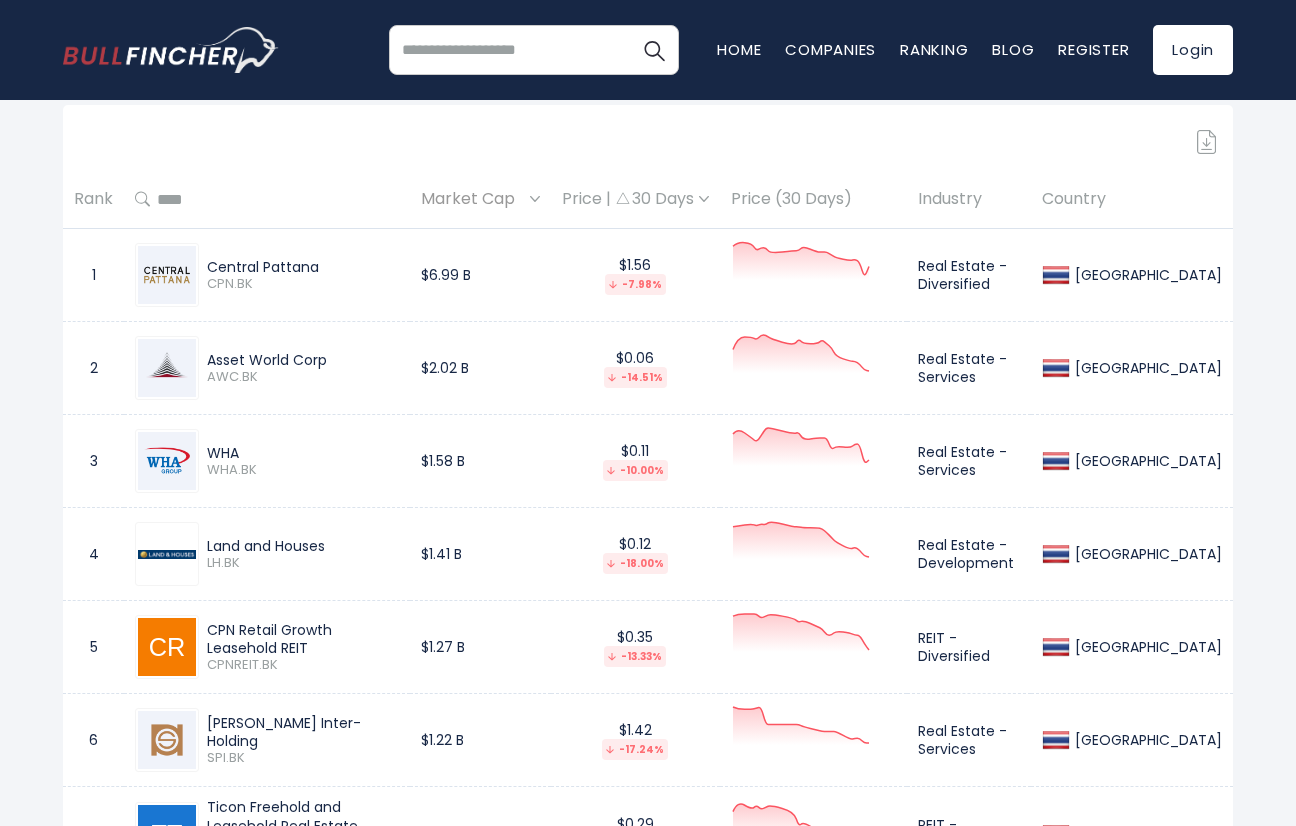 scroll, scrollTop: 1228, scrollLeft: 0, axis: vertical 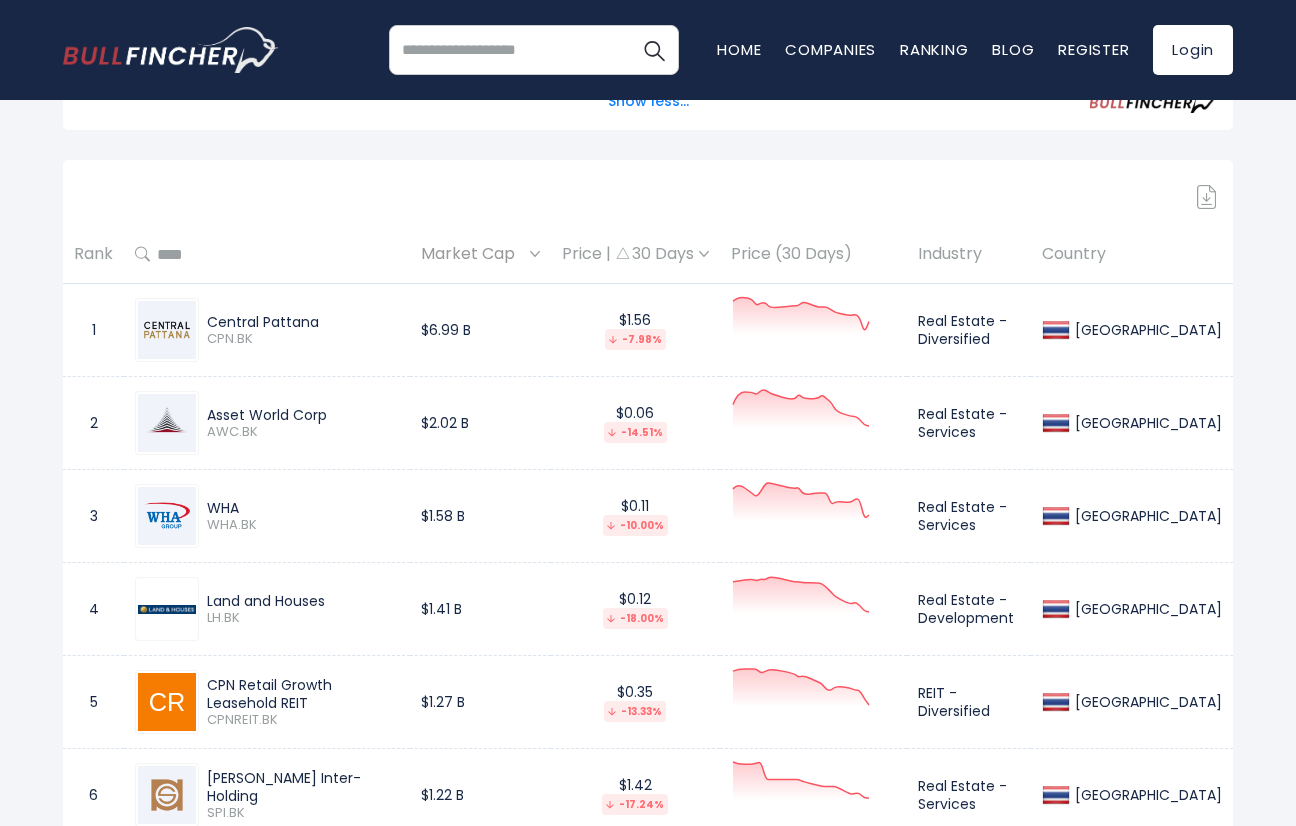 drag, startPoint x: 39, startPoint y: 298, endPoint x: 1246, endPoint y: 708, distance: 1274.7349 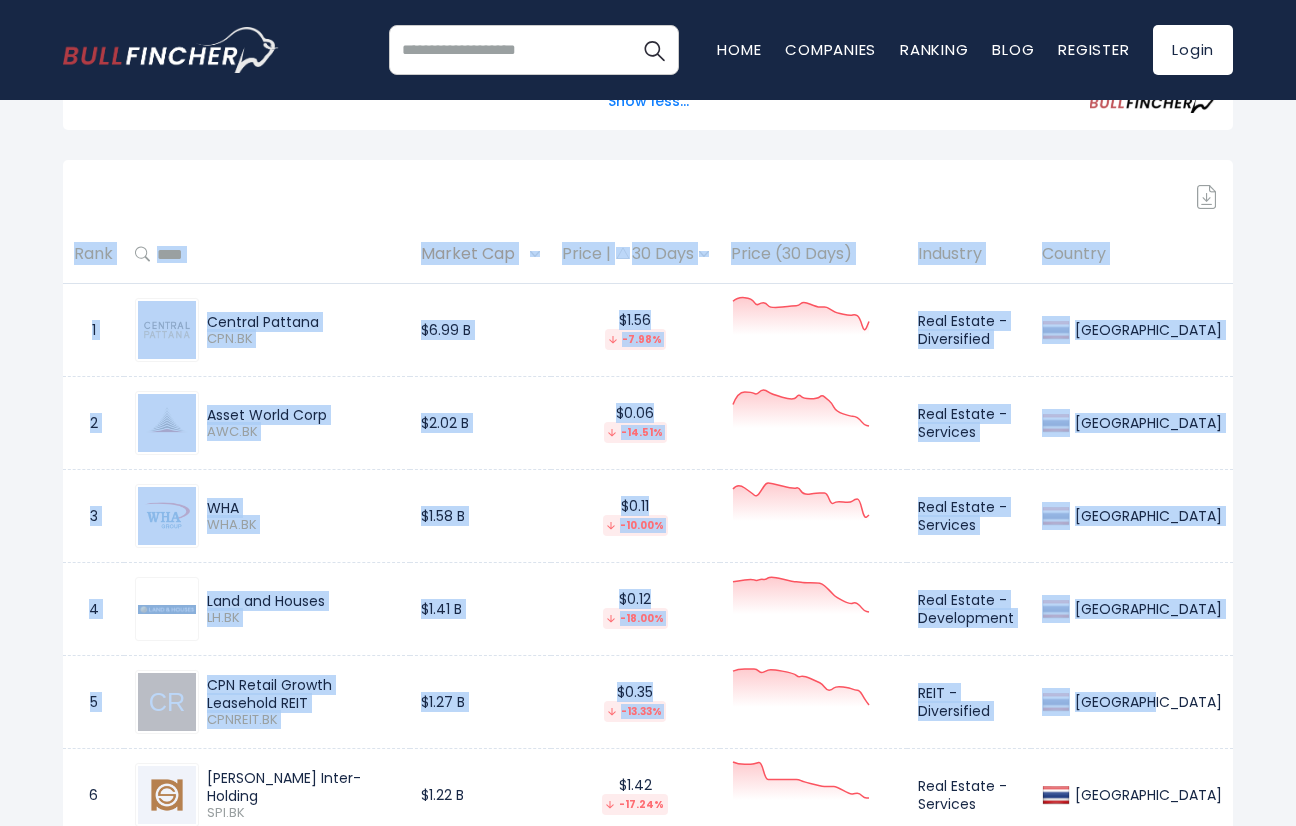 drag, startPoint x: 52, startPoint y: 280, endPoint x: 1226, endPoint y: 709, distance: 1249.9268 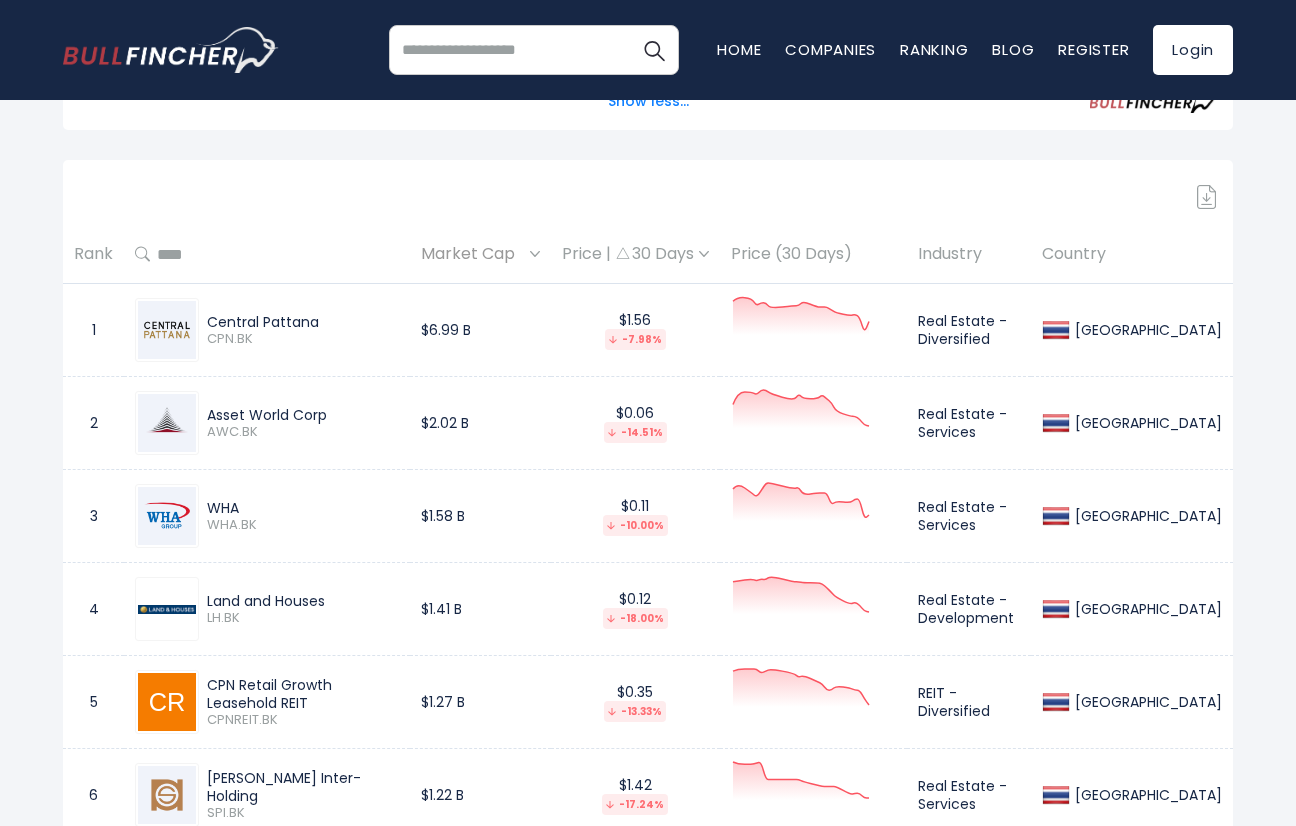drag, startPoint x: 1226, startPoint y: 709, endPoint x: 106, endPoint y: 212, distance: 1225.32 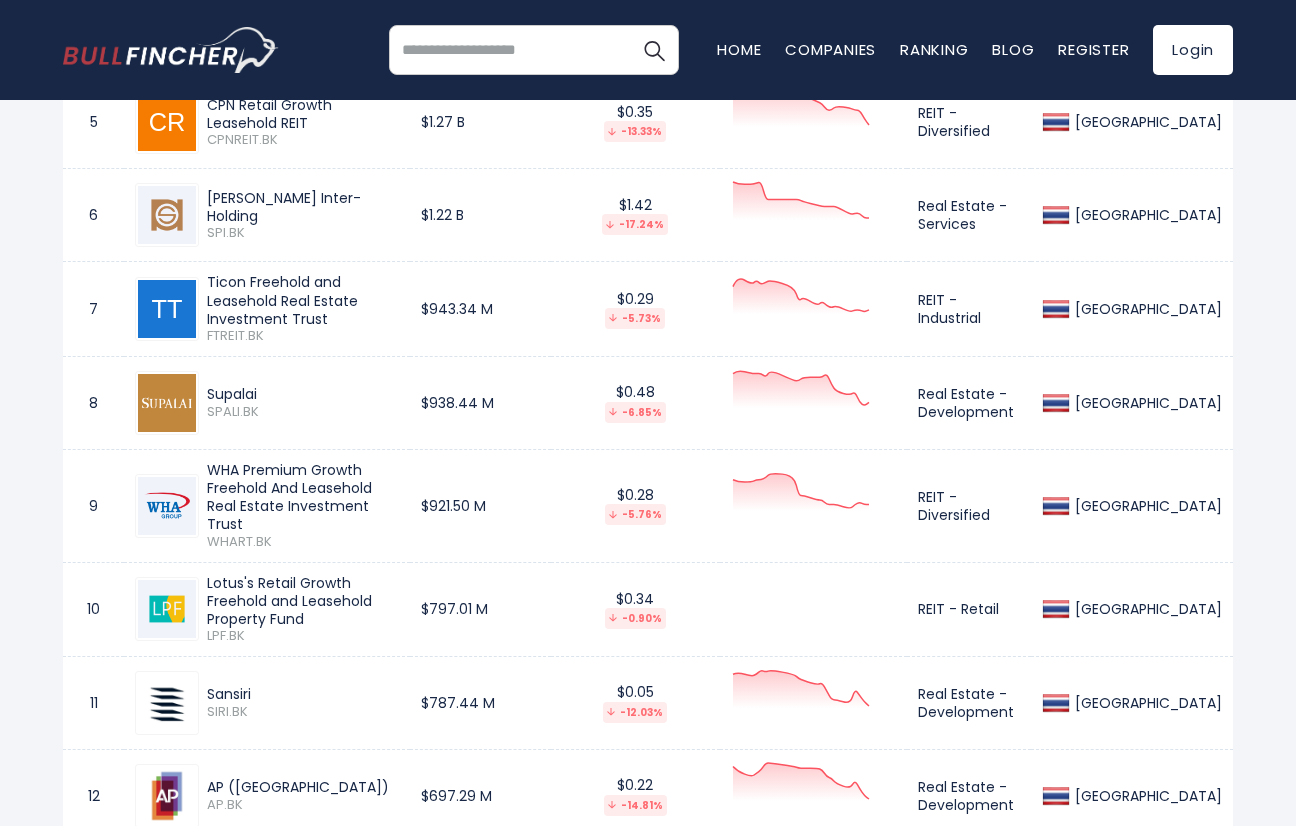 scroll, scrollTop: 1828, scrollLeft: 0, axis: vertical 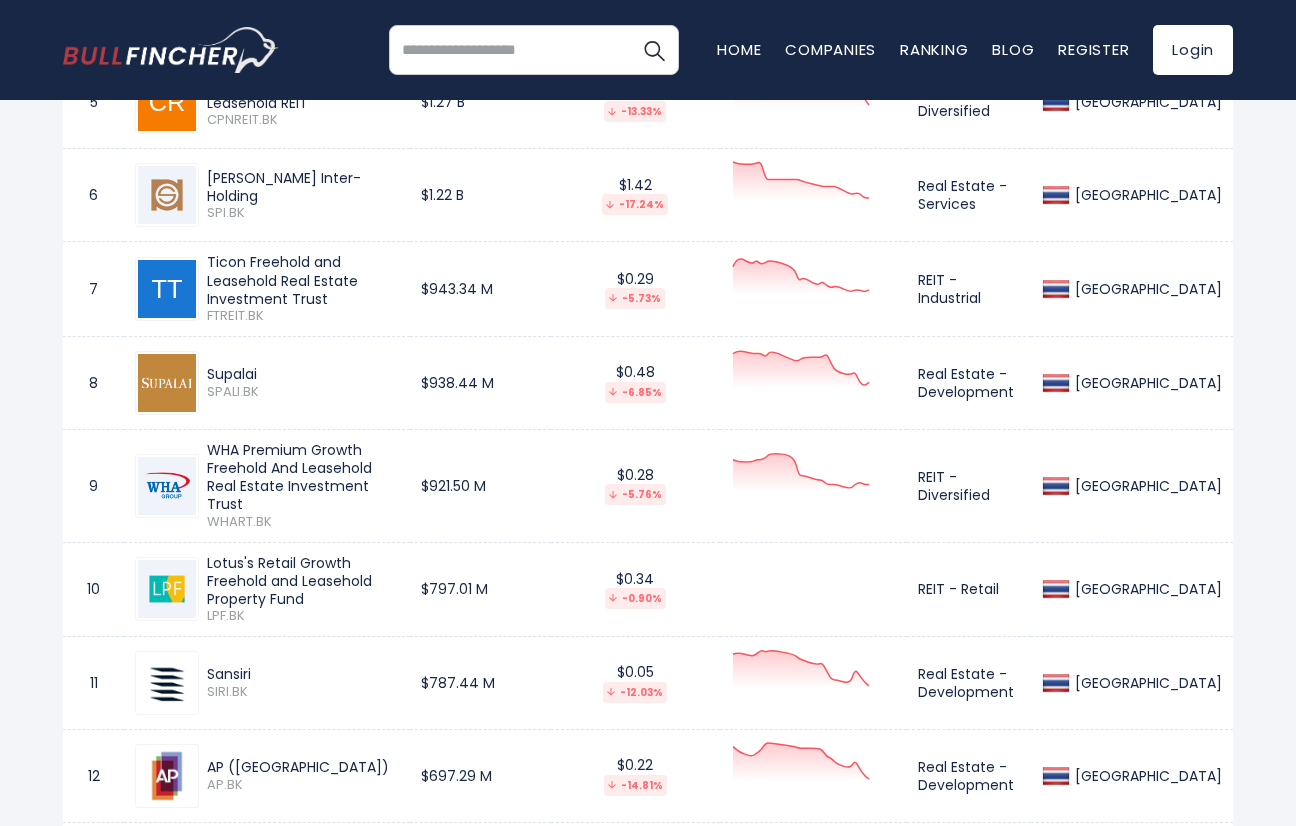 click on "SPALI.BK" at bounding box center (303, 392) 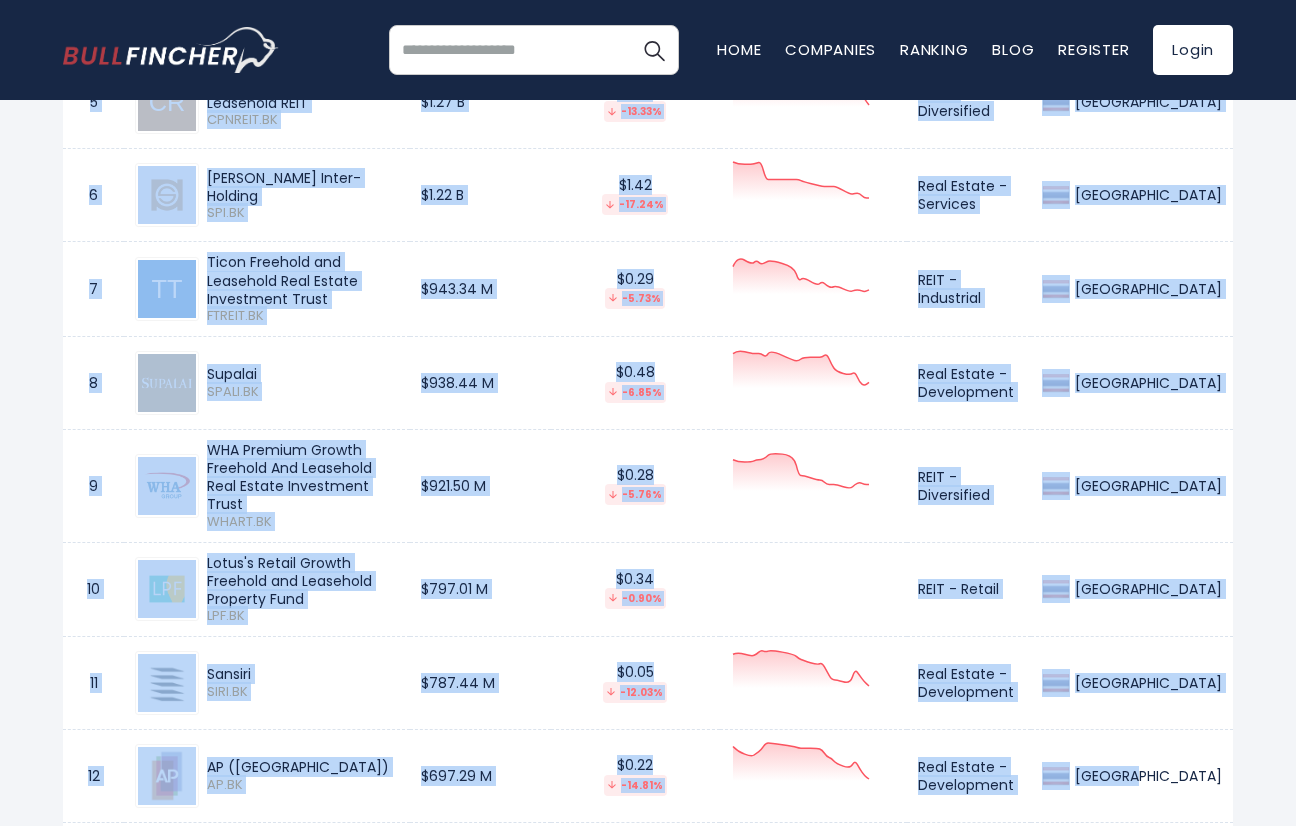 drag, startPoint x: 1202, startPoint y: 723, endPoint x: 61, endPoint y: 170, distance: 1267.9471 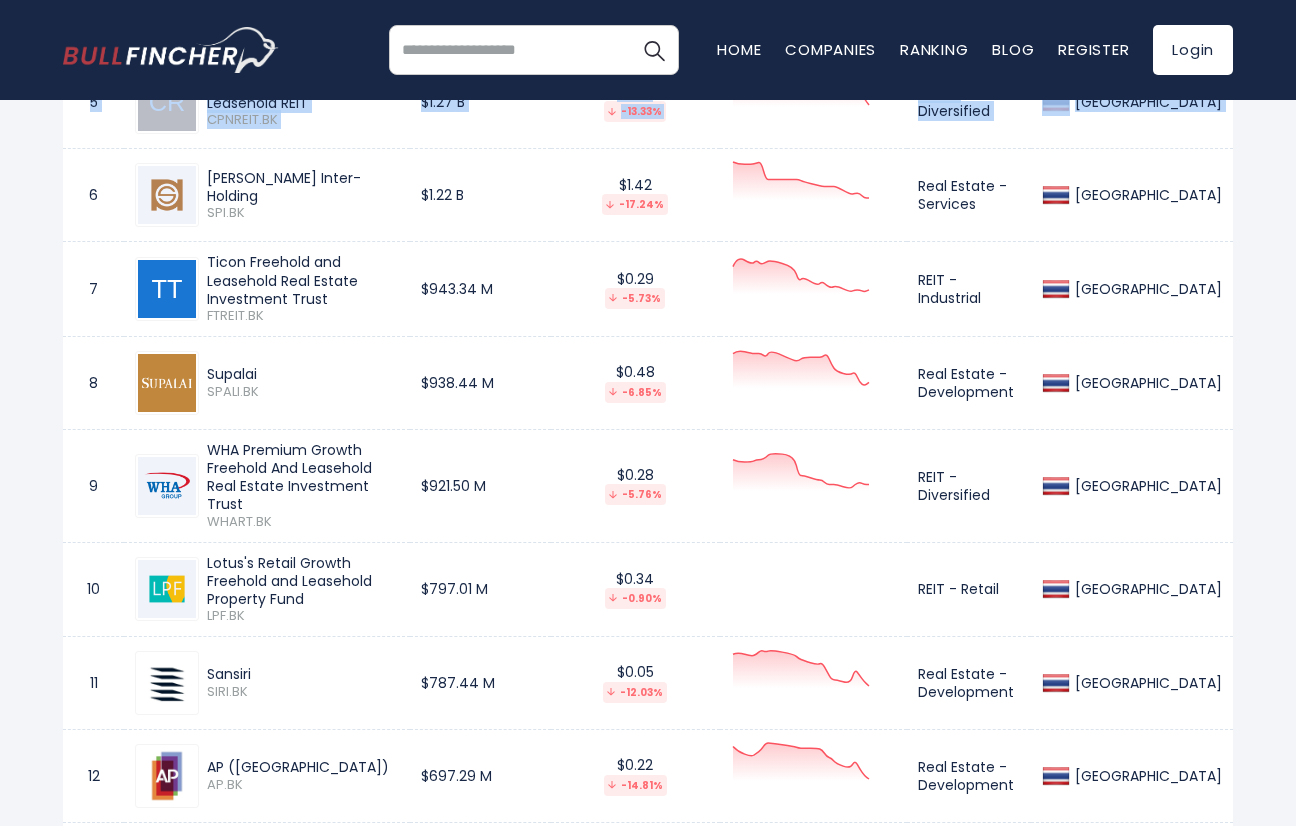 drag, startPoint x: 79, startPoint y: 191, endPoint x: 1235, endPoint y: 686, distance: 1257.5217 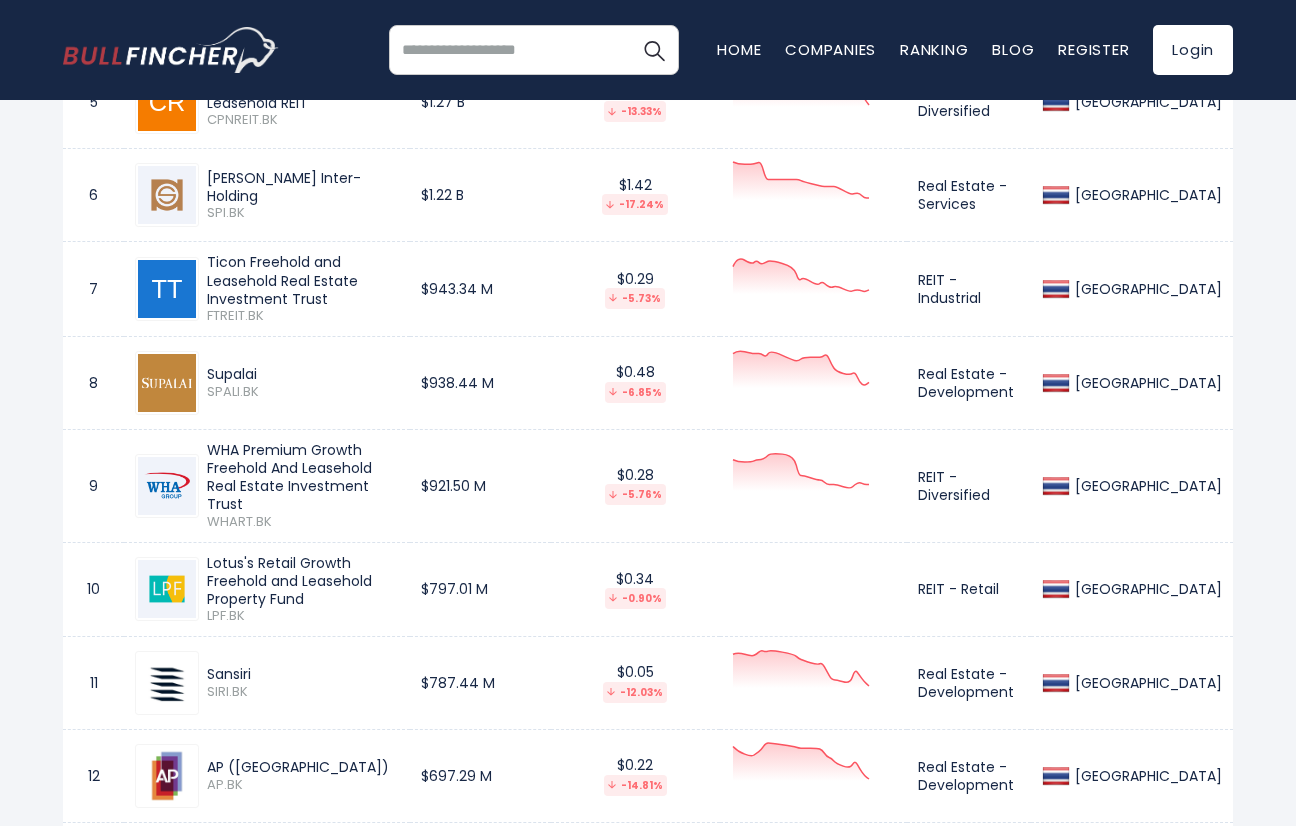 drag, startPoint x: 1235, startPoint y: 665, endPoint x: 30, endPoint y: 151, distance: 1310.0461 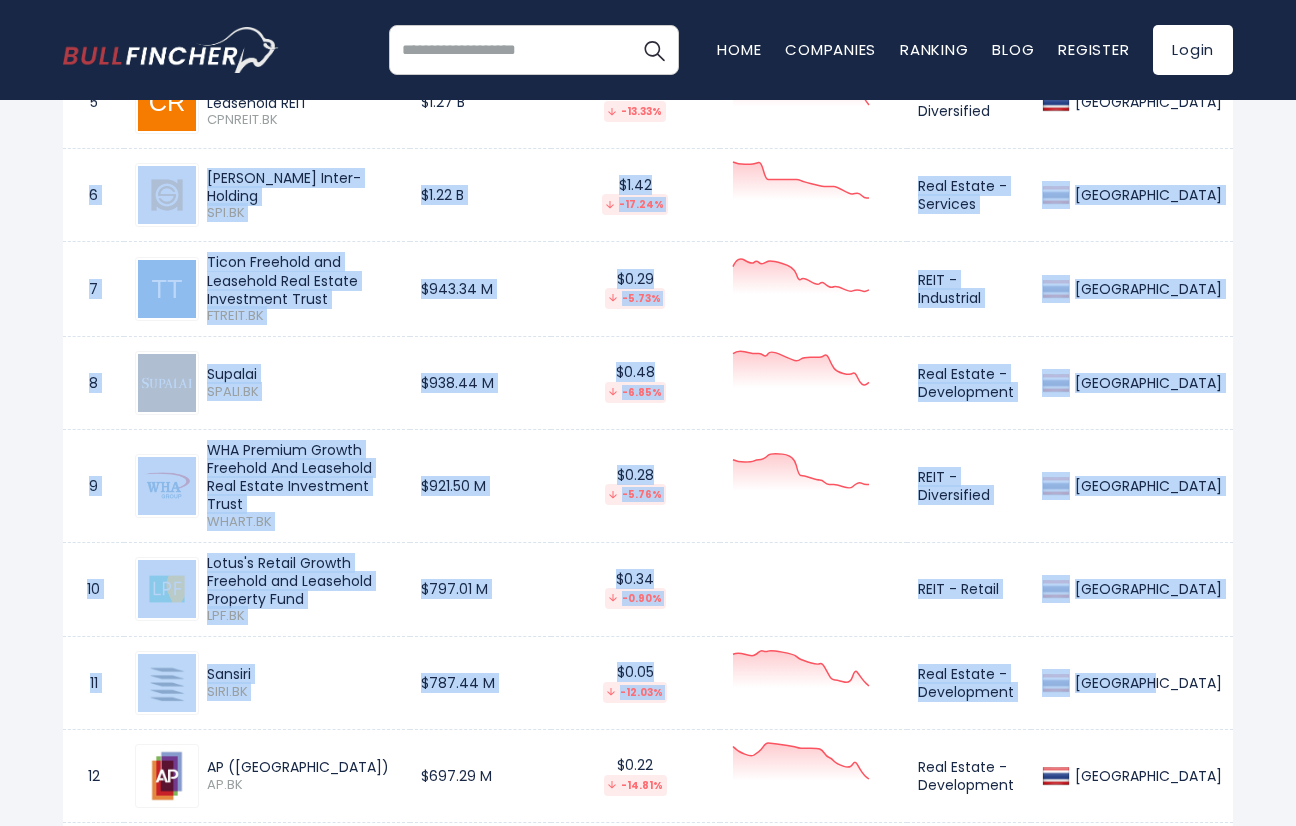 drag, startPoint x: 85, startPoint y: 198, endPoint x: 1213, endPoint y: 683, distance: 1227.8473 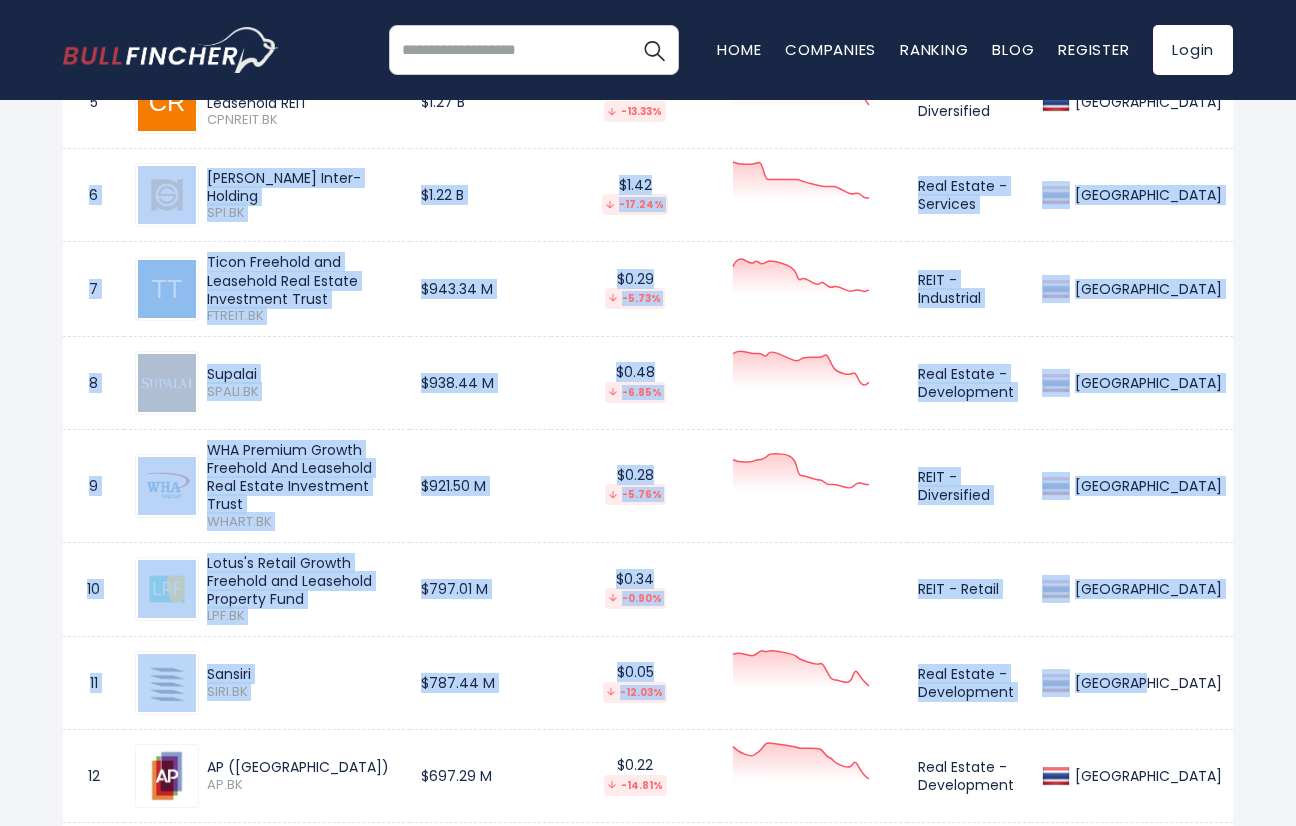 drag, startPoint x: 985, startPoint y: 615, endPoint x: 69, endPoint y: 194, distance: 1008.11554 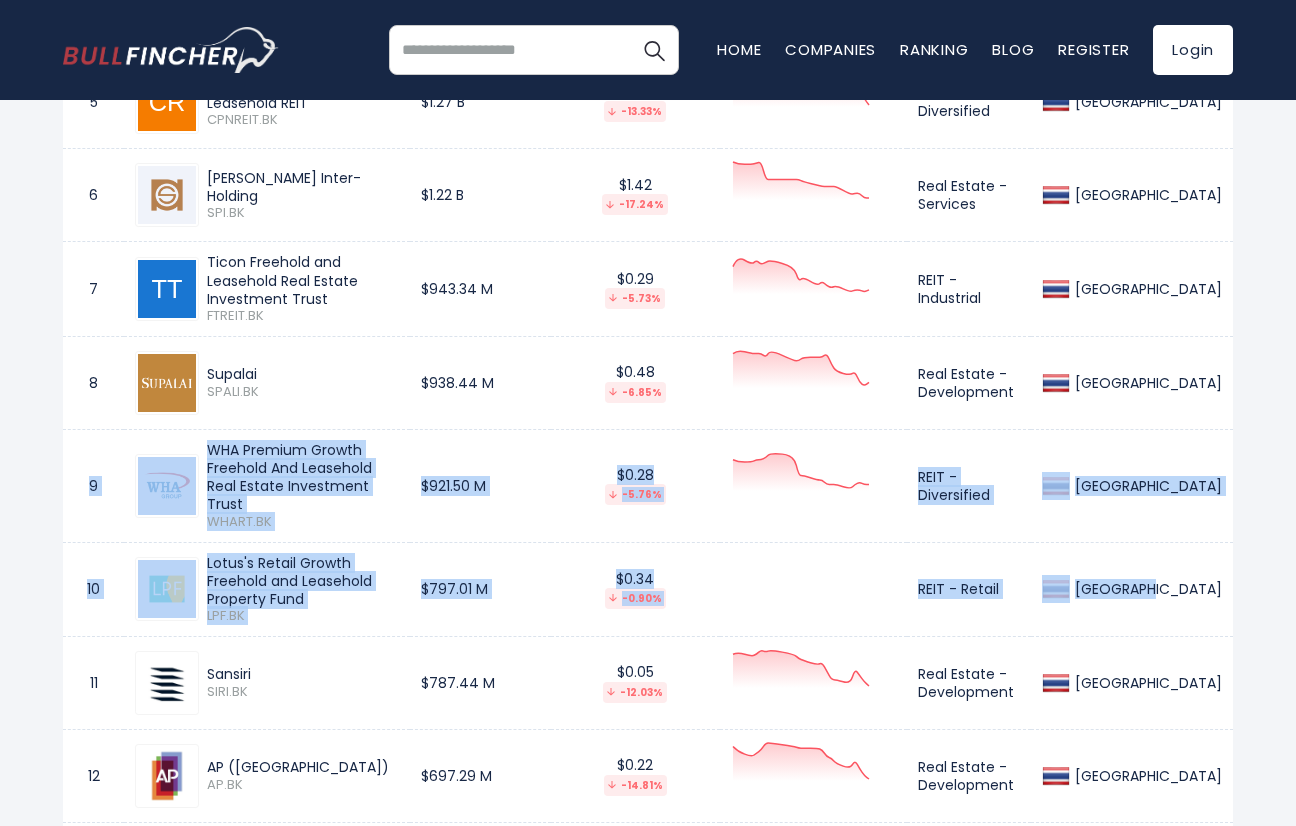 drag, startPoint x: 80, startPoint y: 456, endPoint x: 1219, endPoint y: 588, distance: 1146.6233 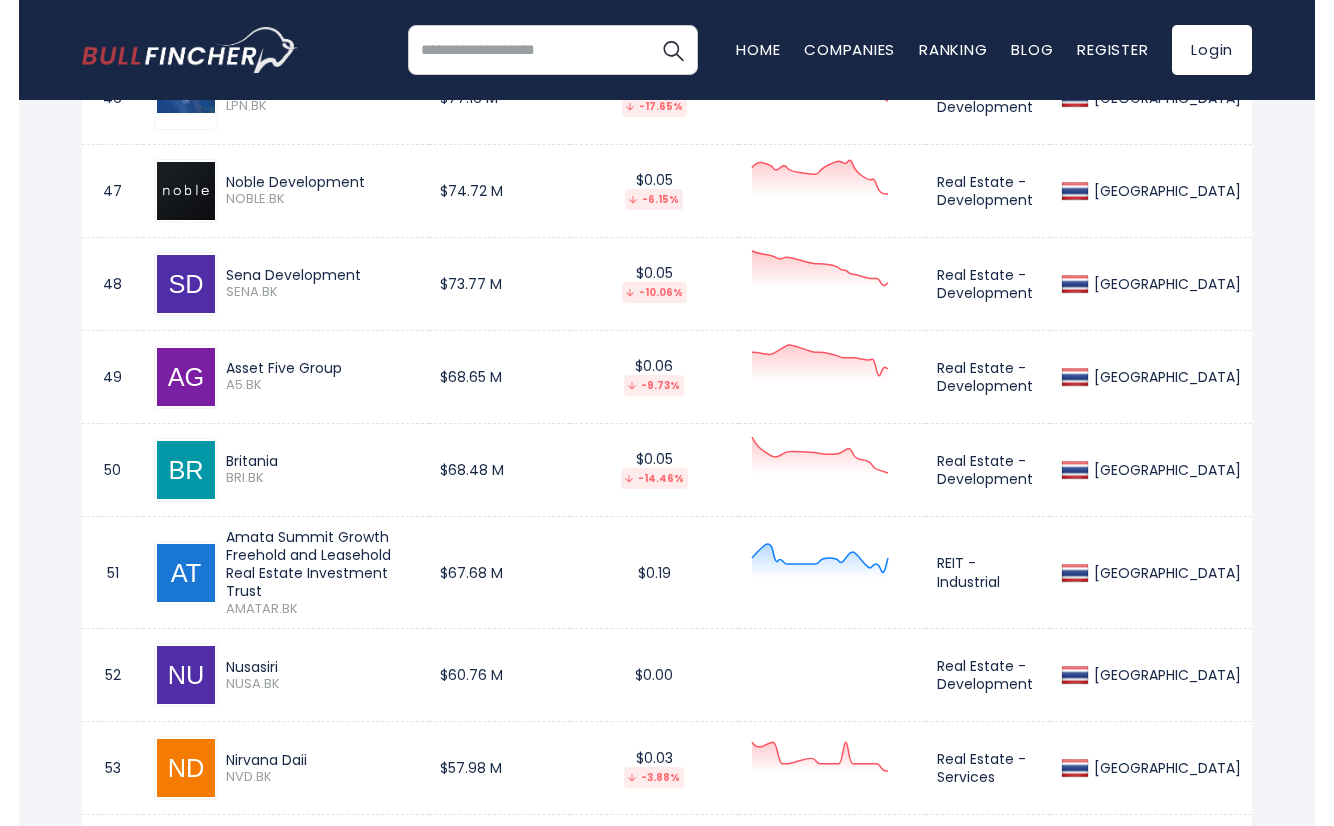 scroll, scrollTop: 6028, scrollLeft: 0, axis: vertical 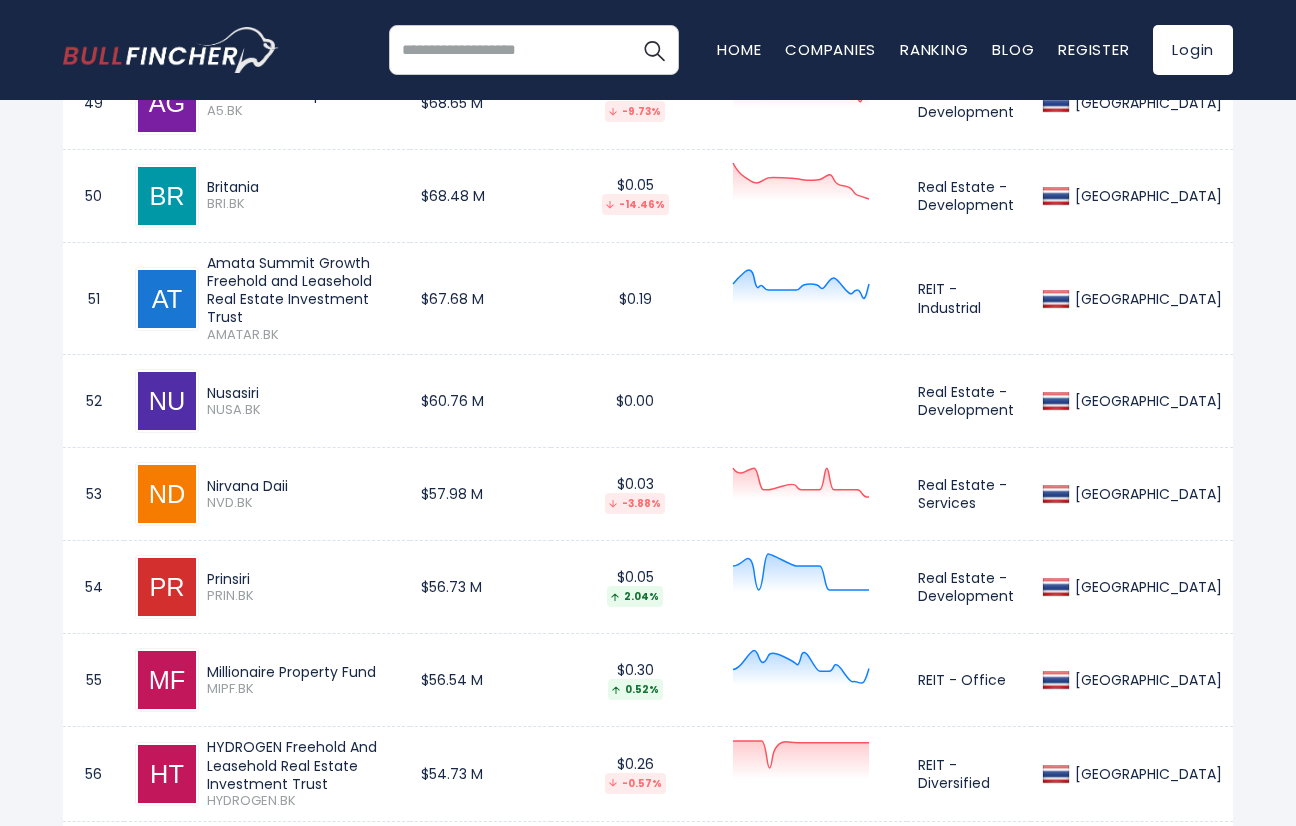 drag, startPoint x: 514, startPoint y: 354, endPoint x: 467, endPoint y: 307, distance: 66.46804 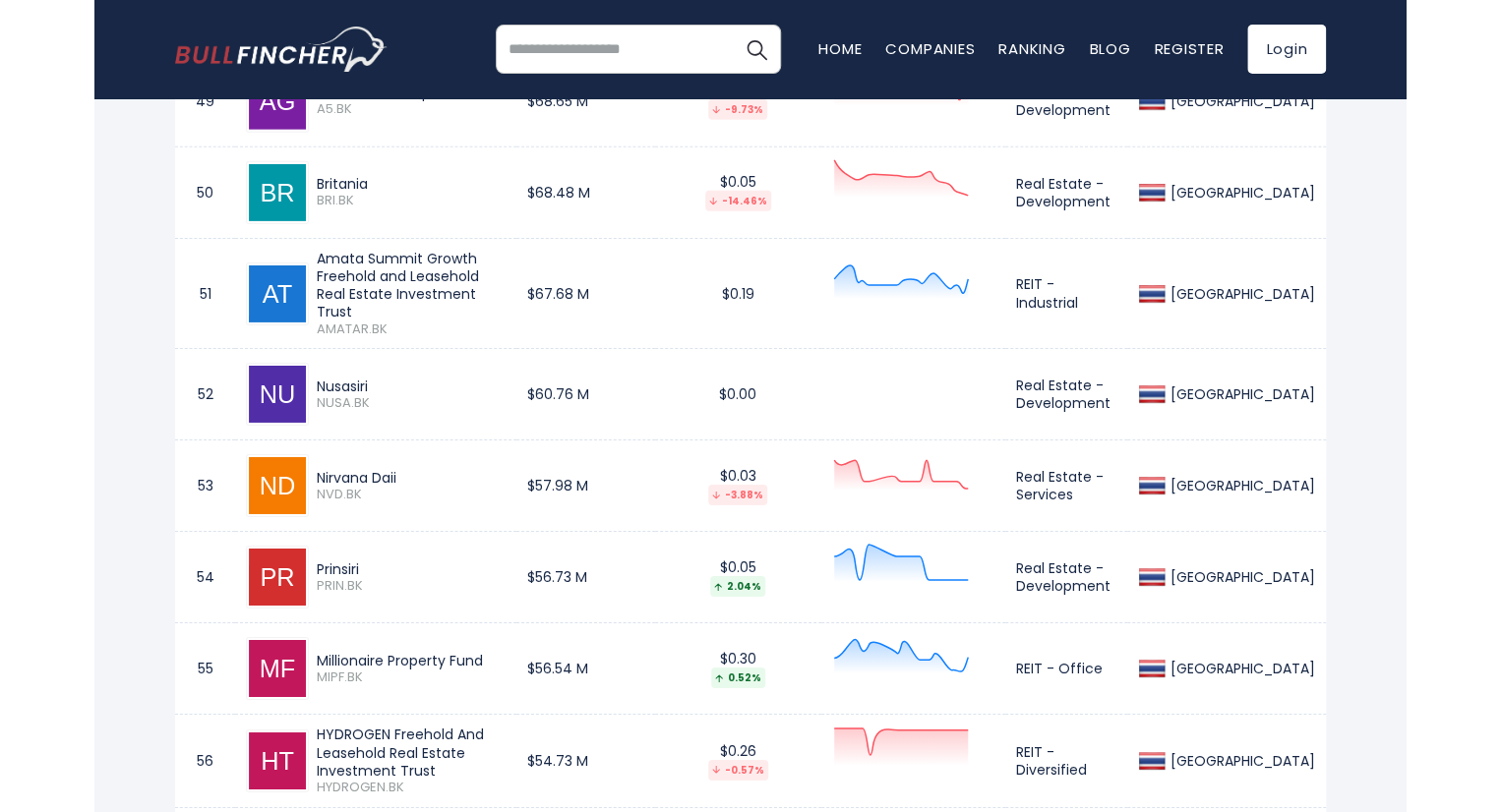 scroll, scrollTop: 5952, scrollLeft: 0, axis: vertical 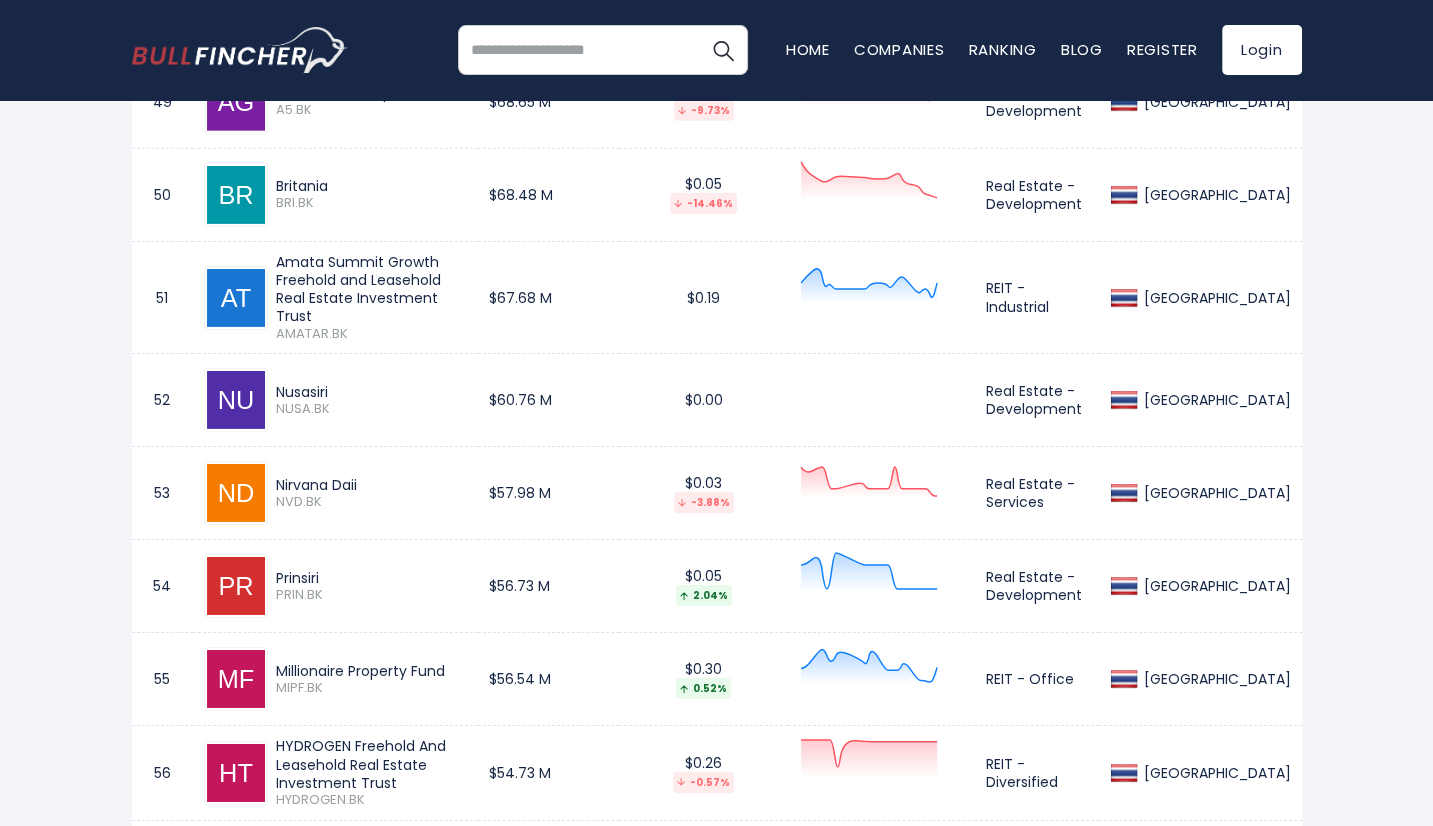 click on "Prinsiri" at bounding box center [372, 578] 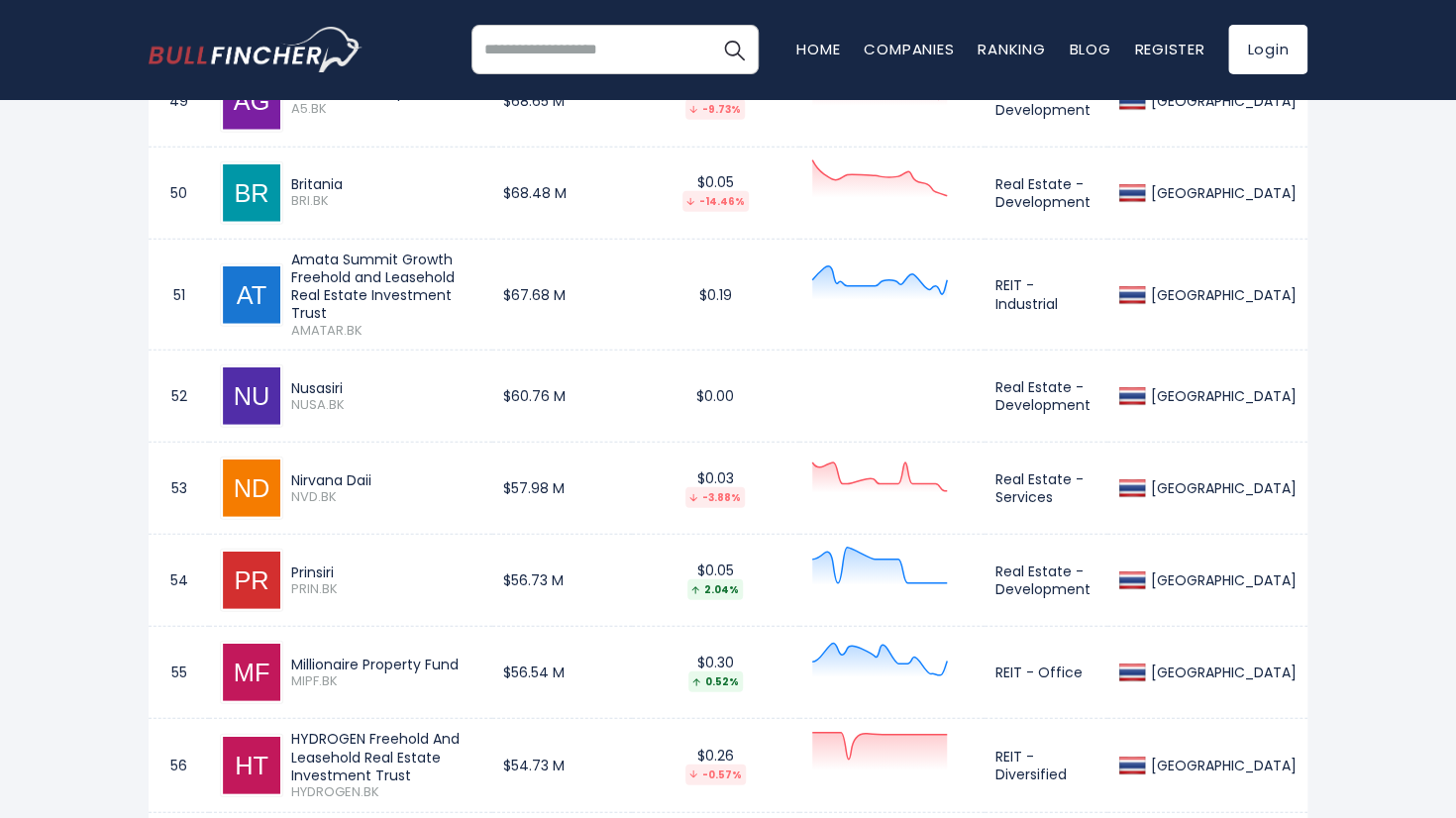 click on "[GEOGRAPHIC_DATA]
Entire World   30,379
[GEOGRAPHIC_DATA]
3,972" at bounding box center (728, -196) 